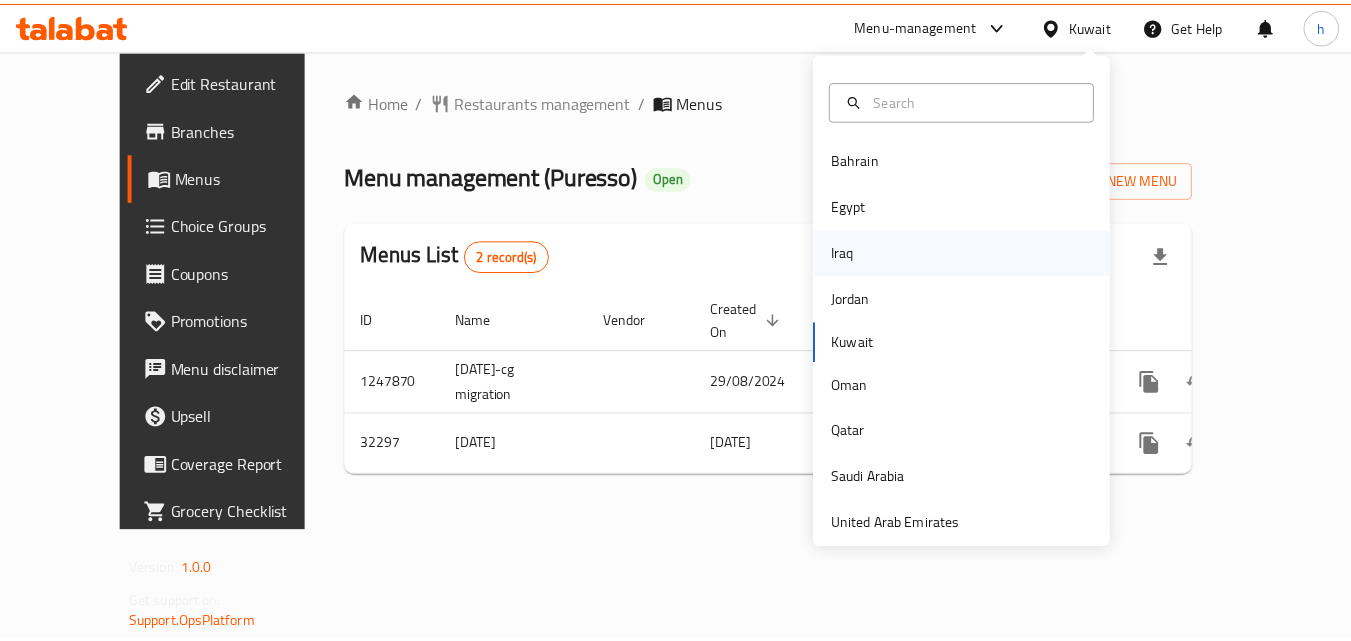 scroll, scrollTop: 0, scrollLeft: 0, axis: both 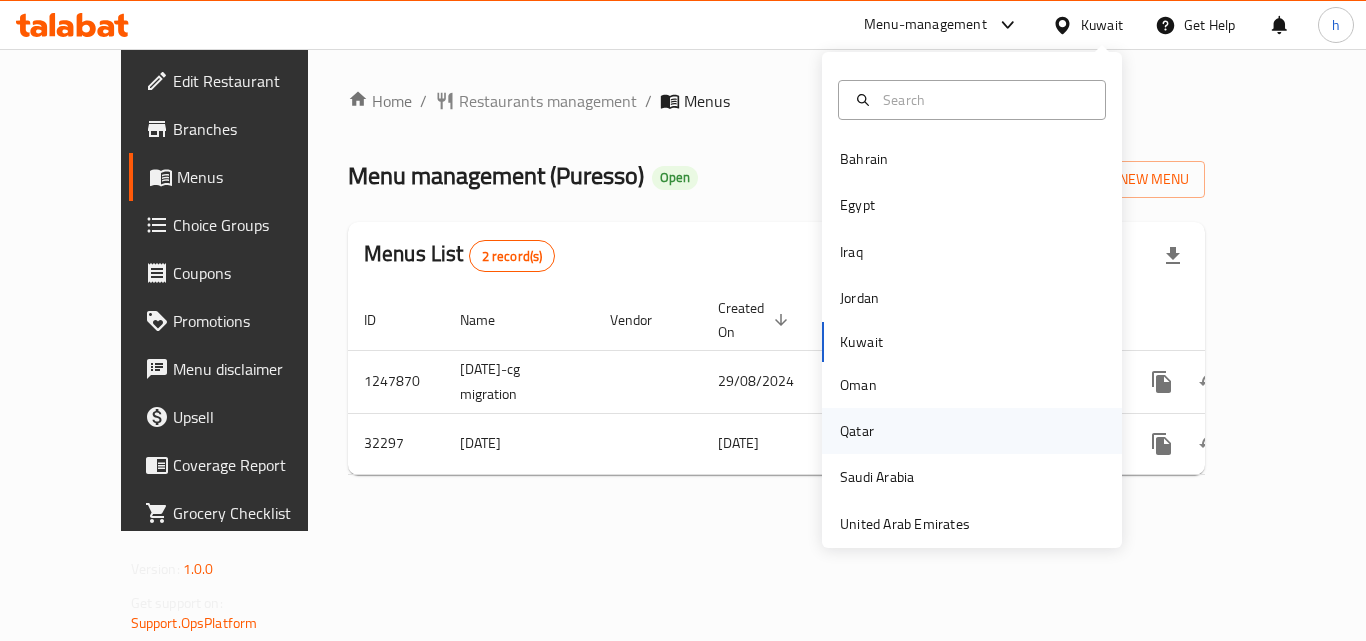 click on "Qatar" at bounding box center [857, 431] 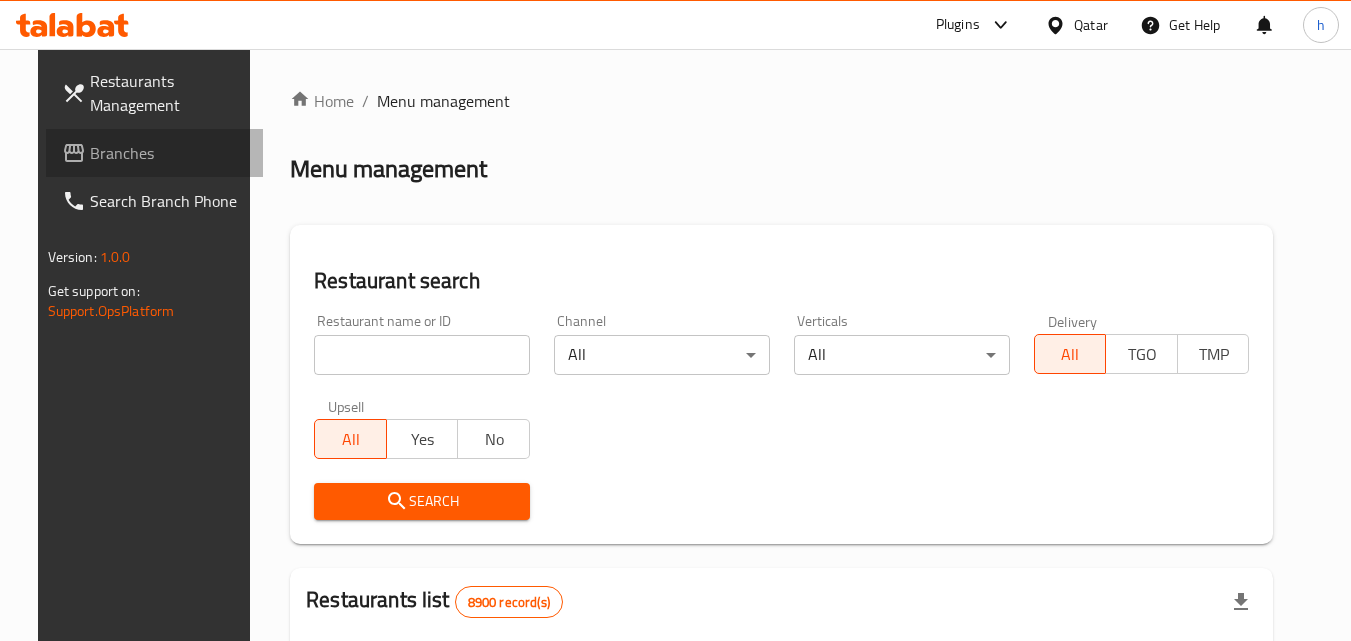 click on "Branches" at bounding box center [169, 153] 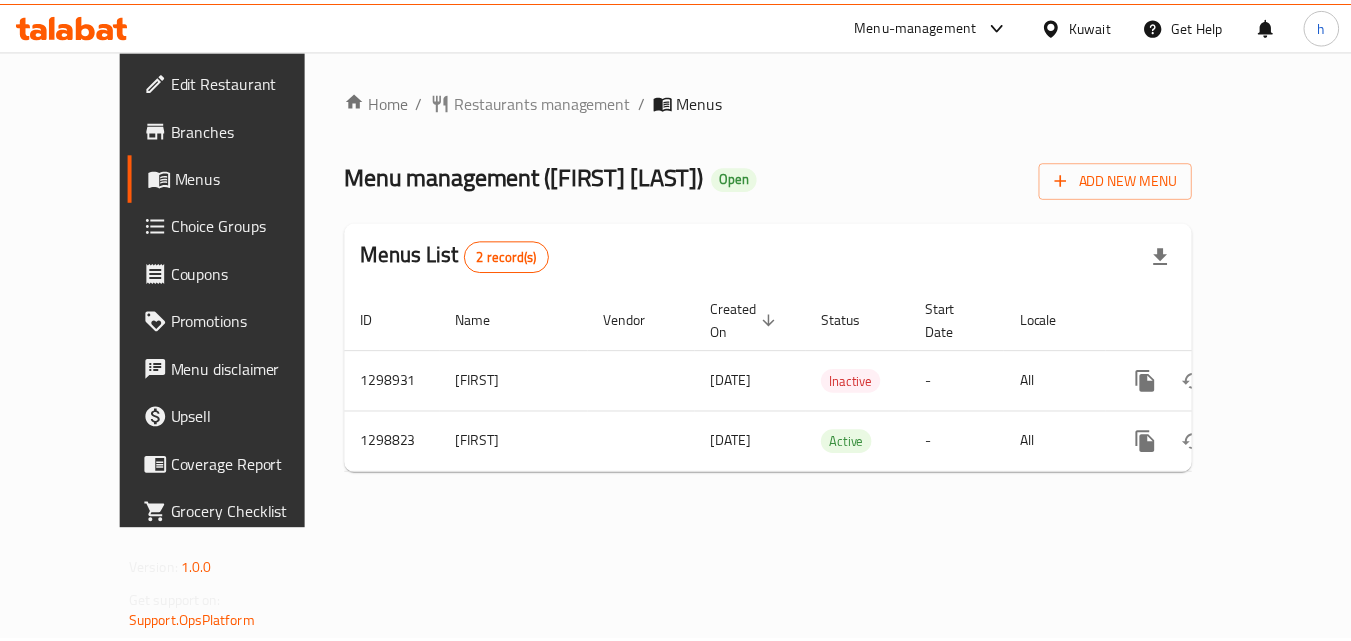 scroll, scrollTop: 0, scrollLeft: 0, axis: both 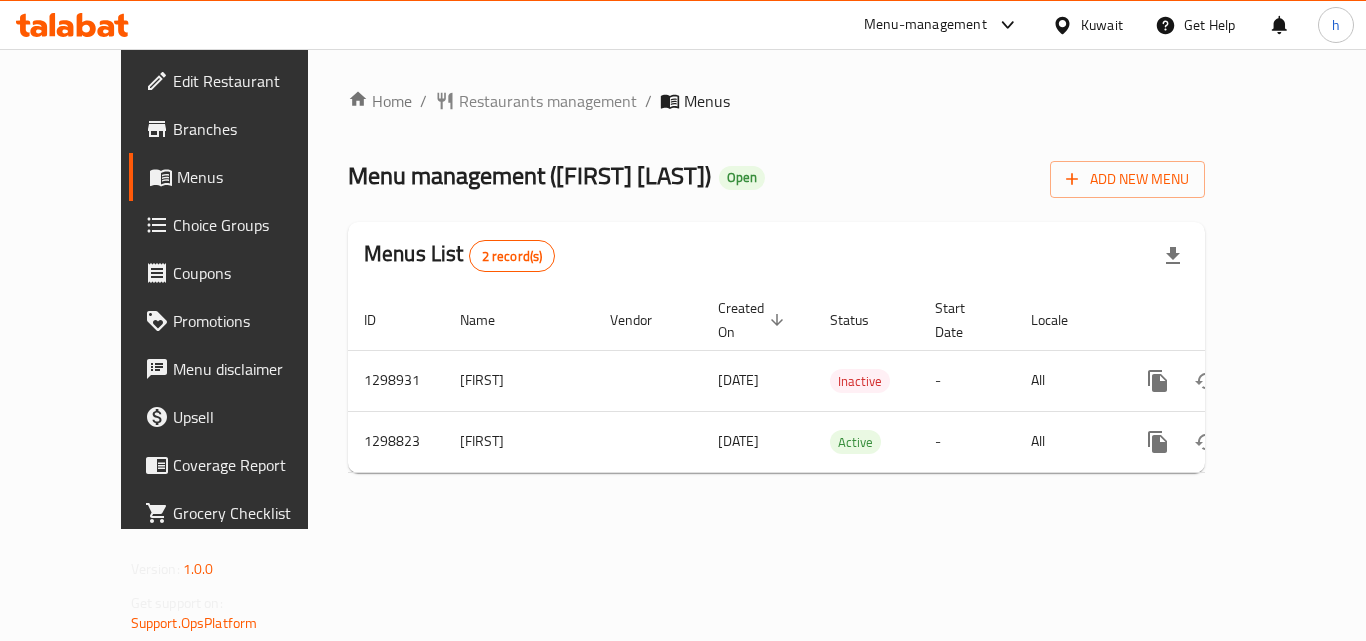 click on "Kuwait" at bounding box center (1102, 25) 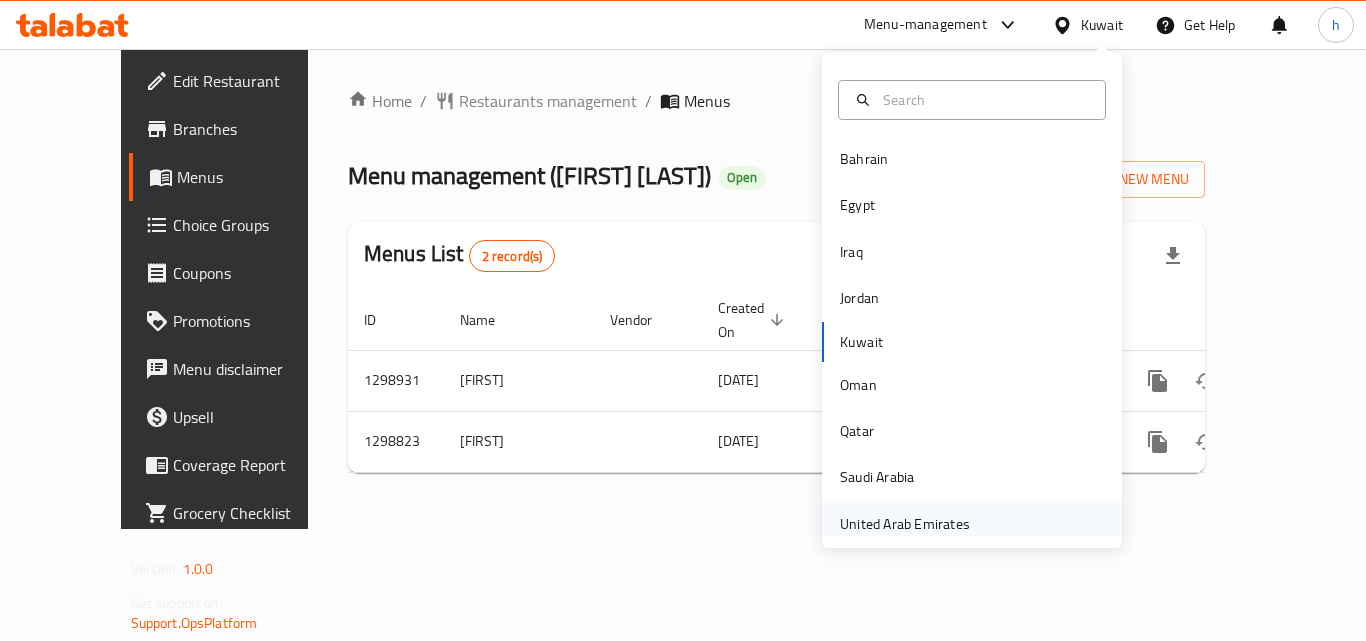 click on "United Arab Emirates" at bounding box center [905, 524] 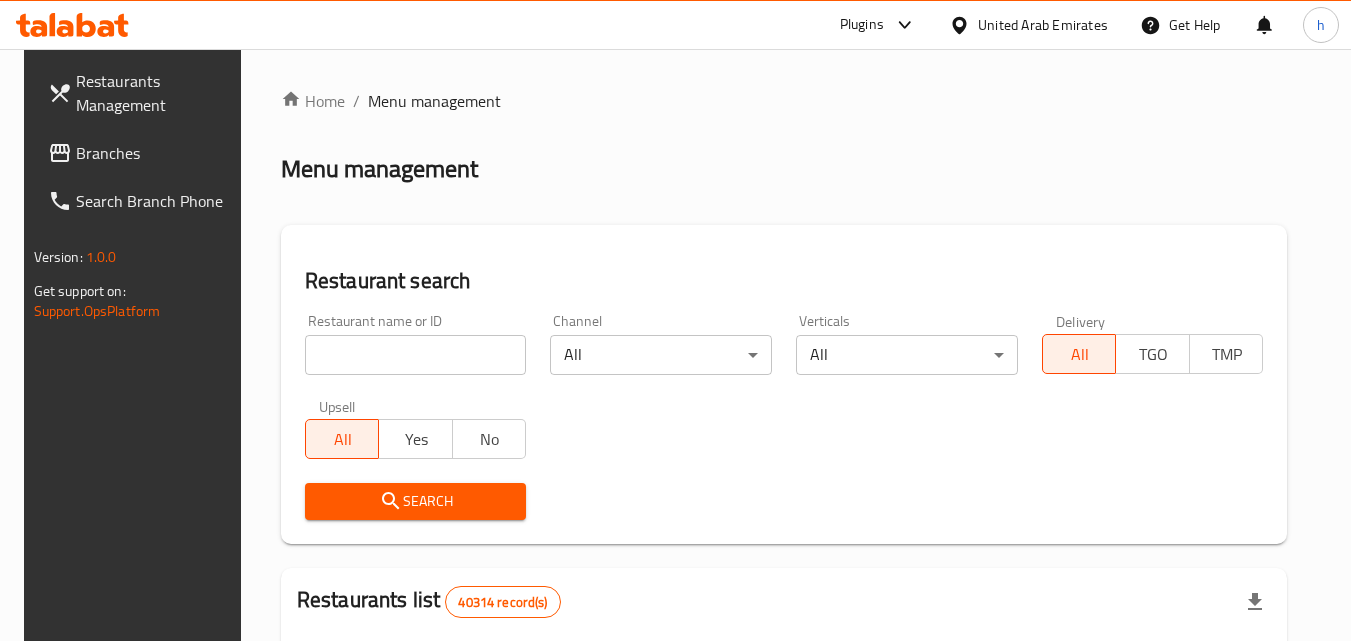 click on "Branches" at bounding box center (155, 153) 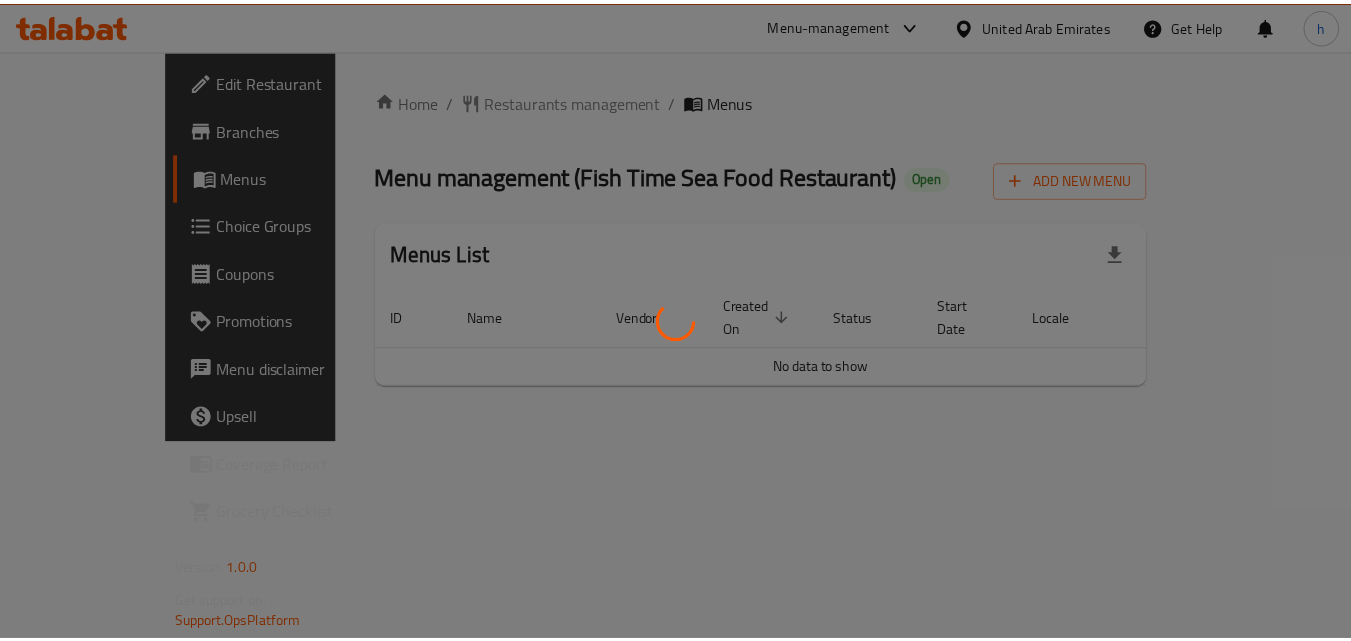 scroll, scrollTop: 0, scrollLeft: 0, axis: both 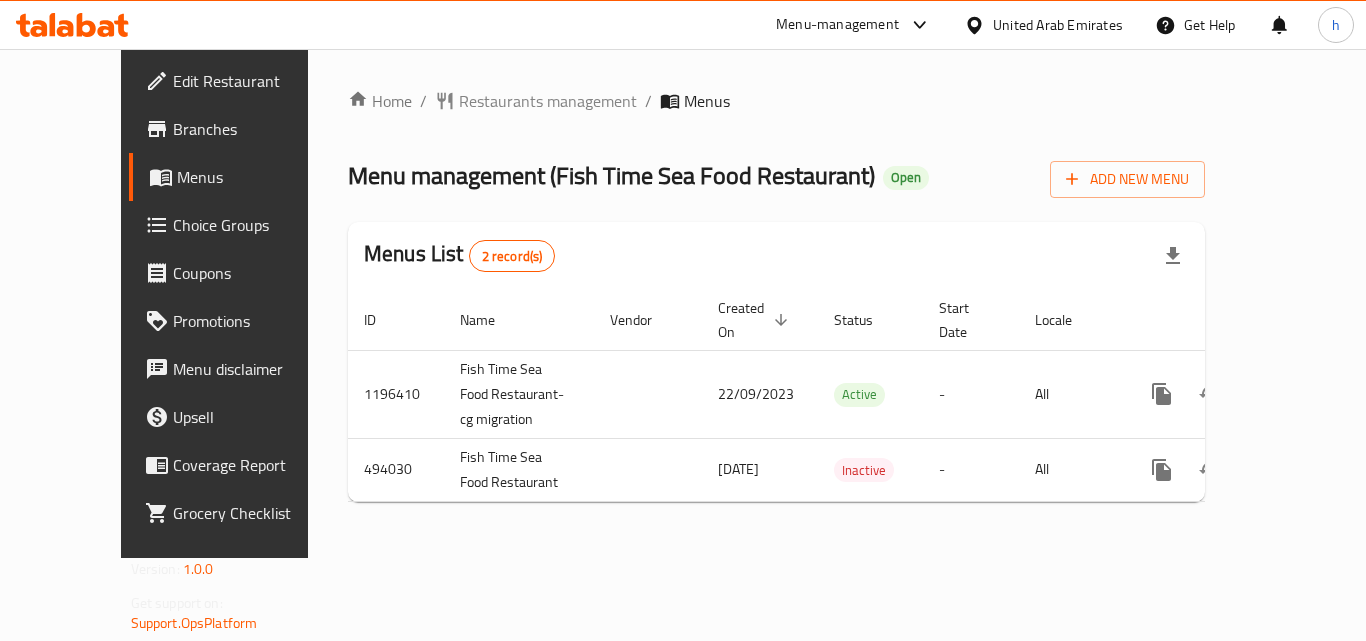 click on "United Arab Emirates" at bounding box center [1058, 25] 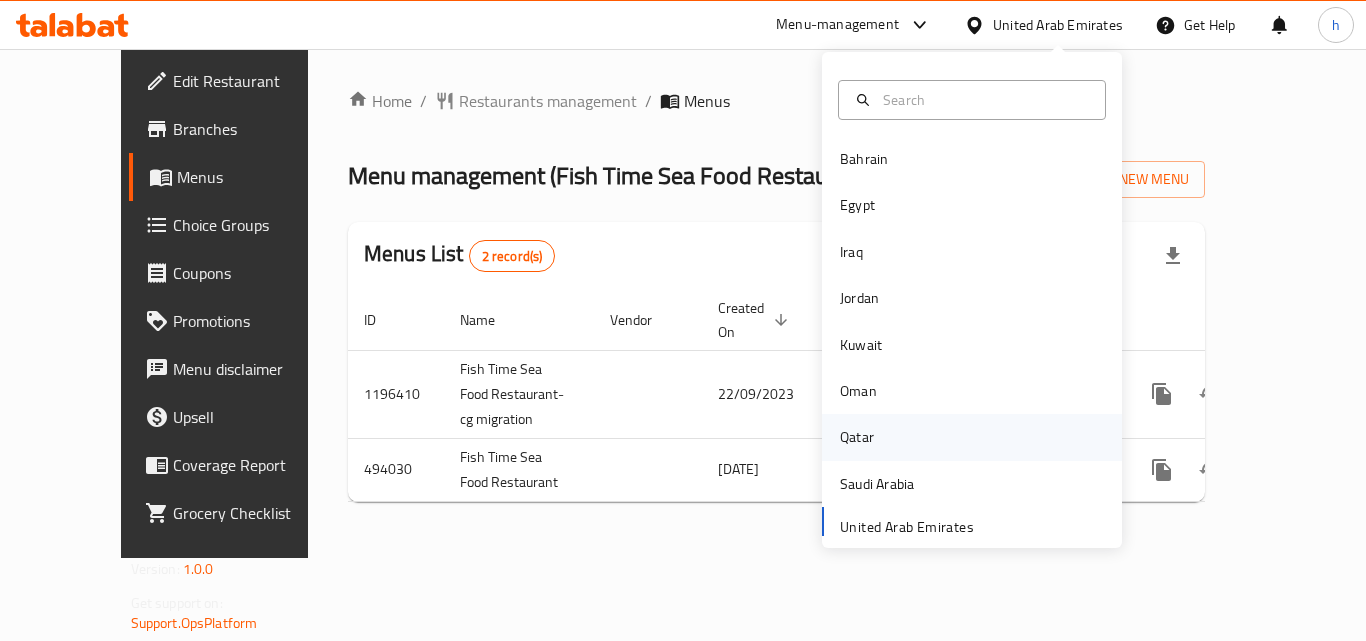 click on "Qatar" at bounding box center [857, 437] 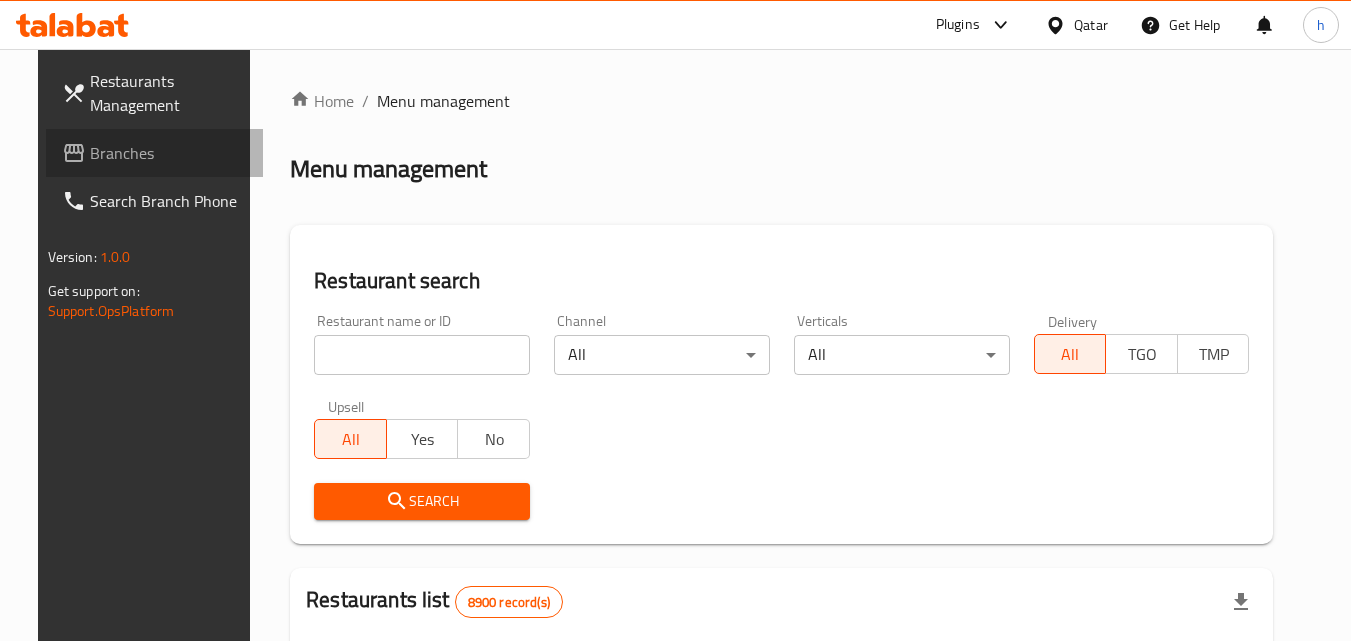 click on "Branches" at bounding box center [169, 153] 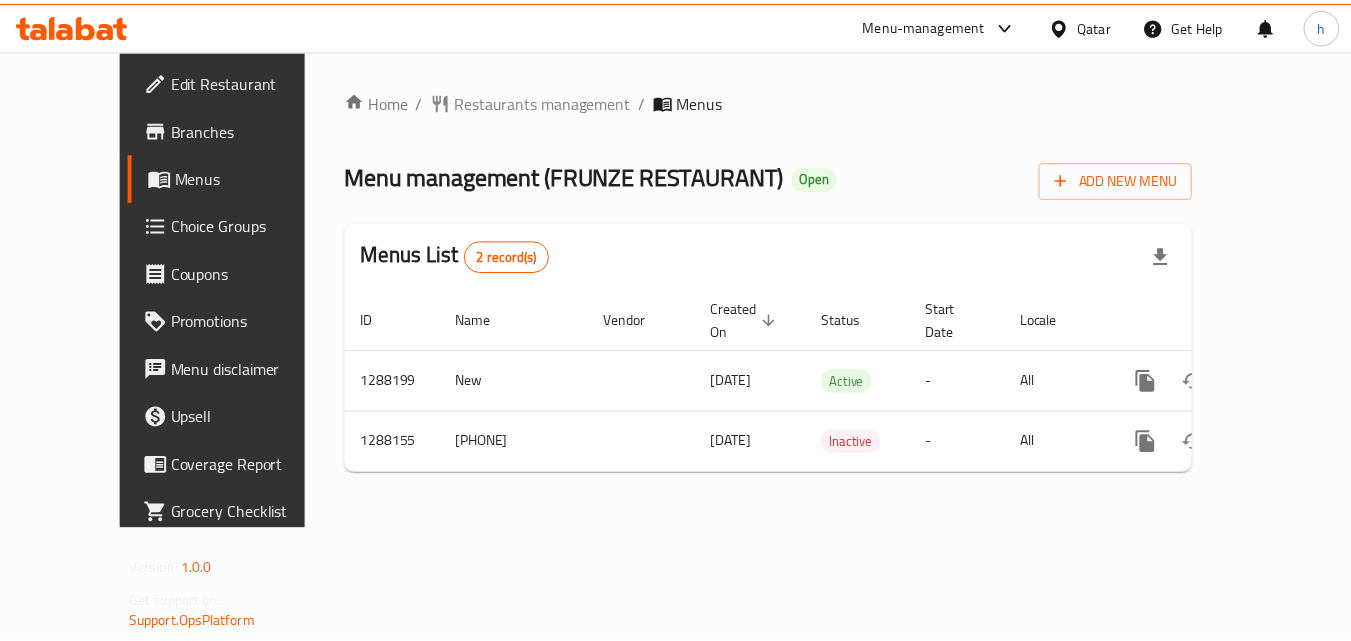 scroll, scrollTop: 0, scrollLeft: 0, axis: both 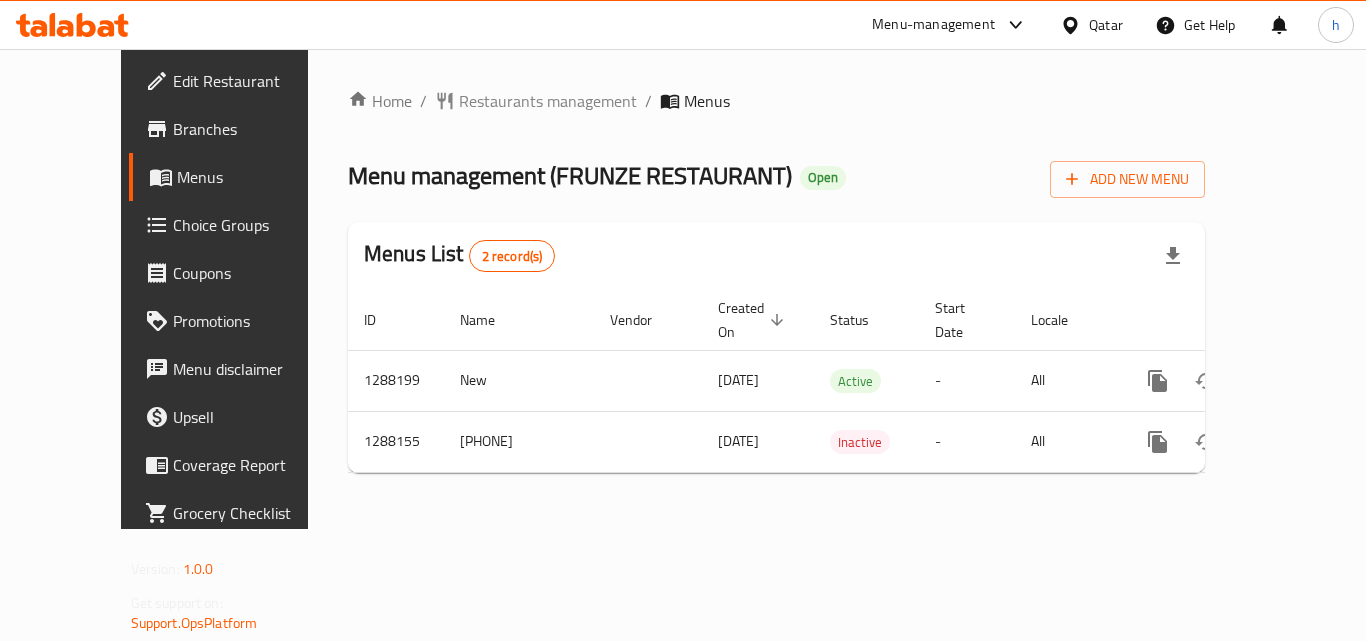 click on "Qatar" at bounding box center [1106, 25] 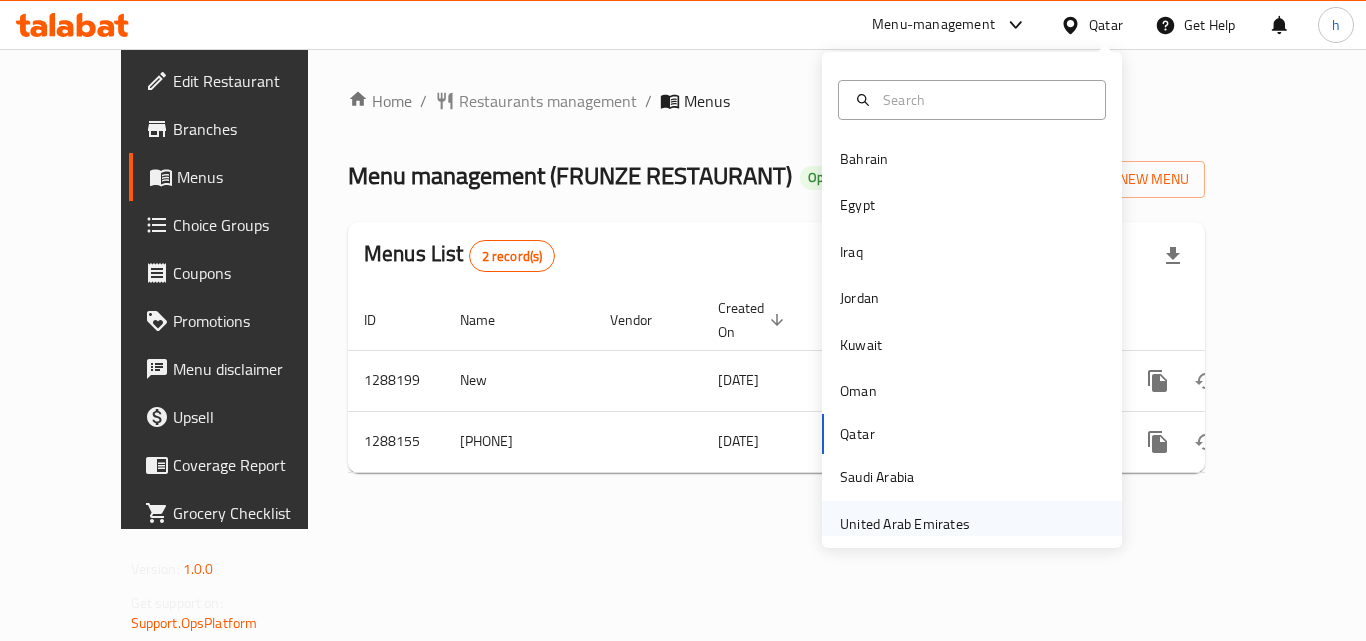 click on "United Arab Emirates" at bounding box center [905, 524] 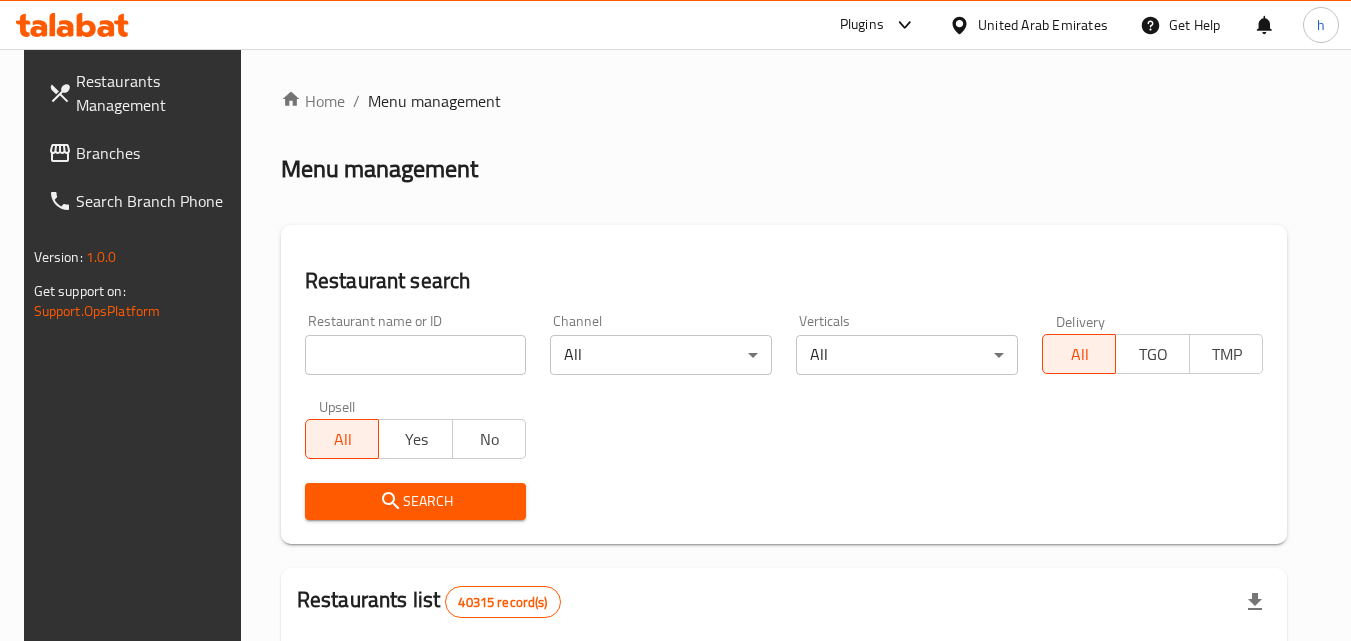 click on "Branches" at bounding box center [141, 153] 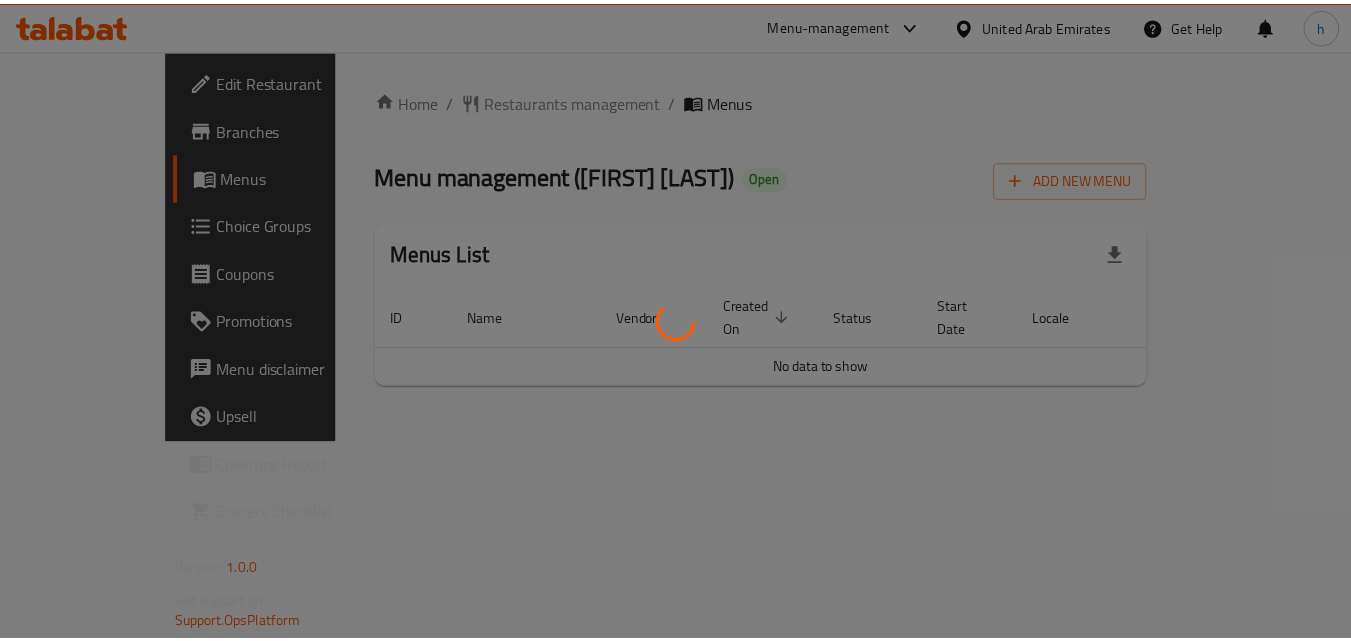 scroll, scrollTop: 0, scrollLeft: 0, axis: both 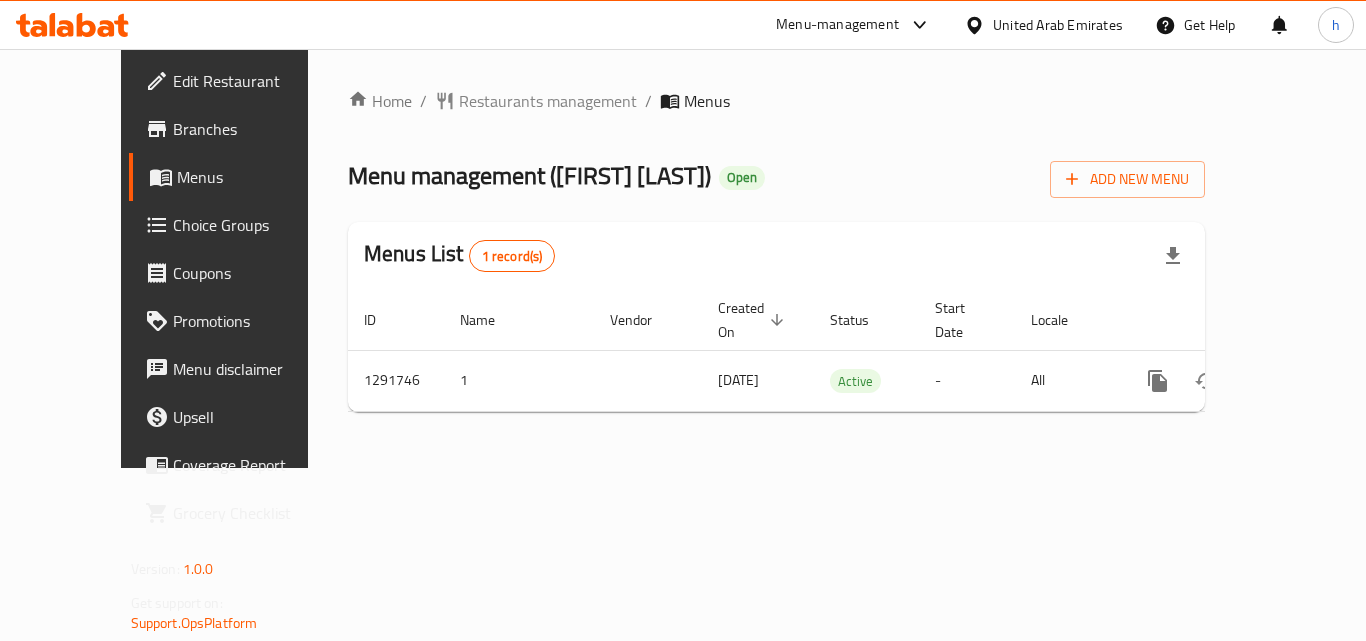 click on "United Arab Emirates" at bounding box center (1058, 25) 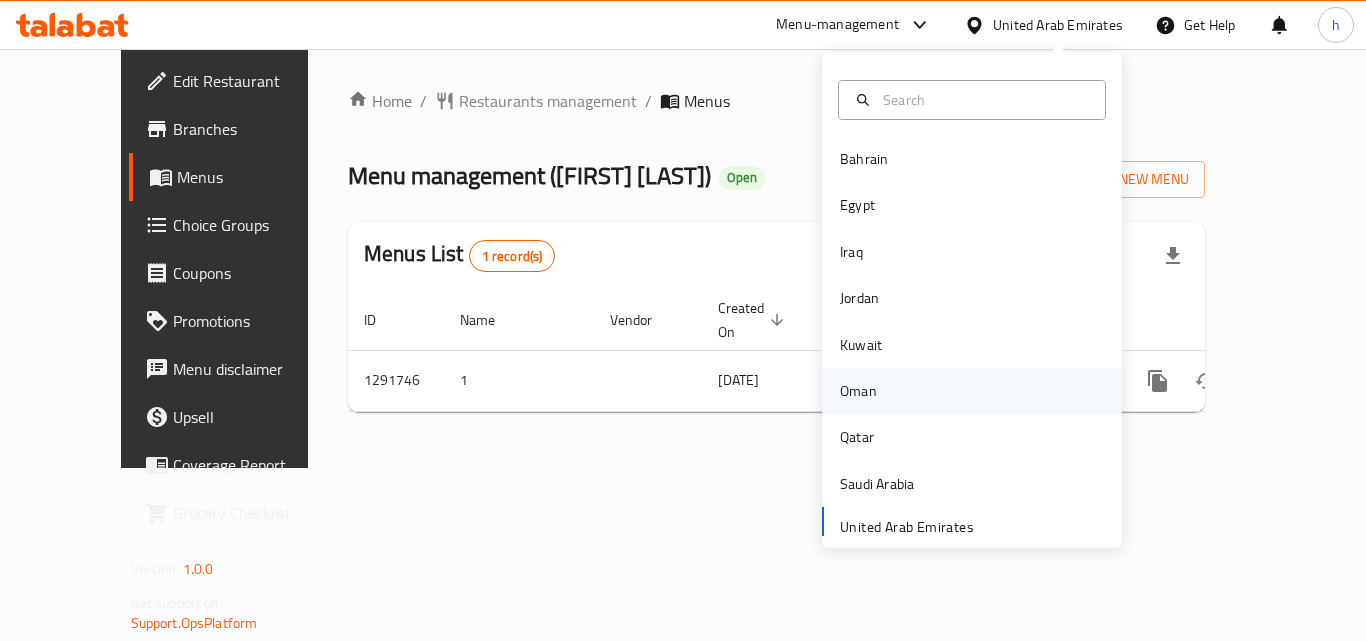 click on "Oman" at bounding box center (858, 391) 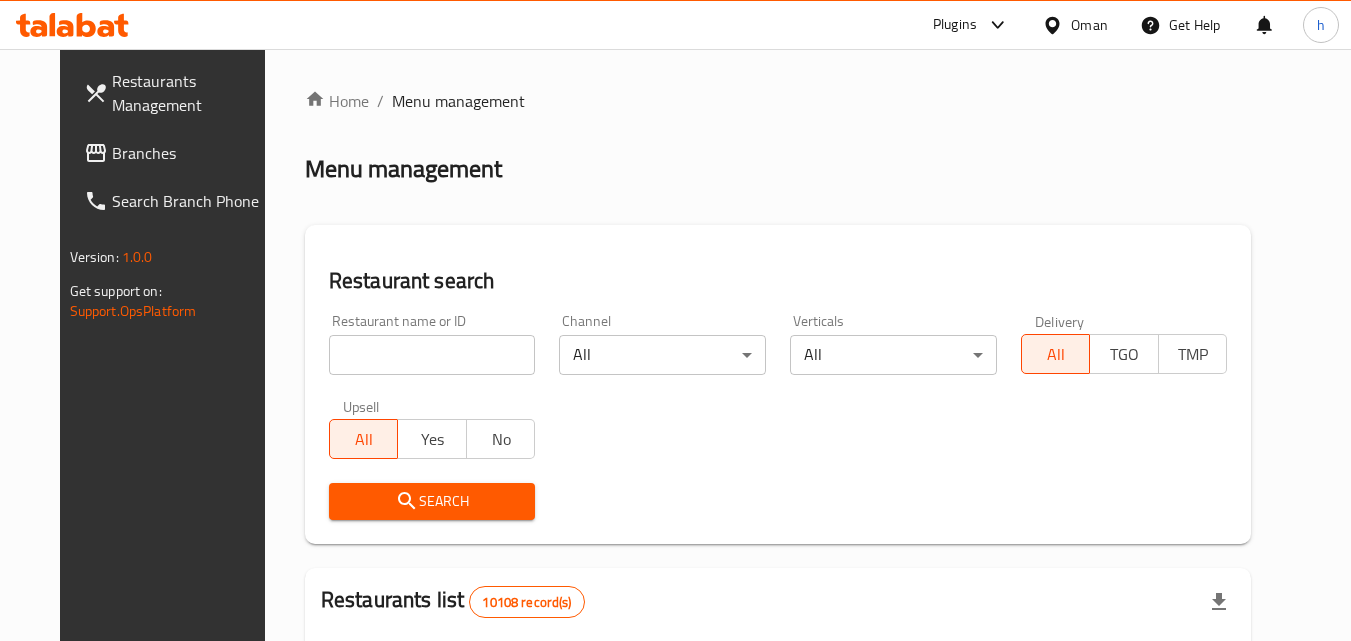 click on "Branches" at bounding box center [191, 153] 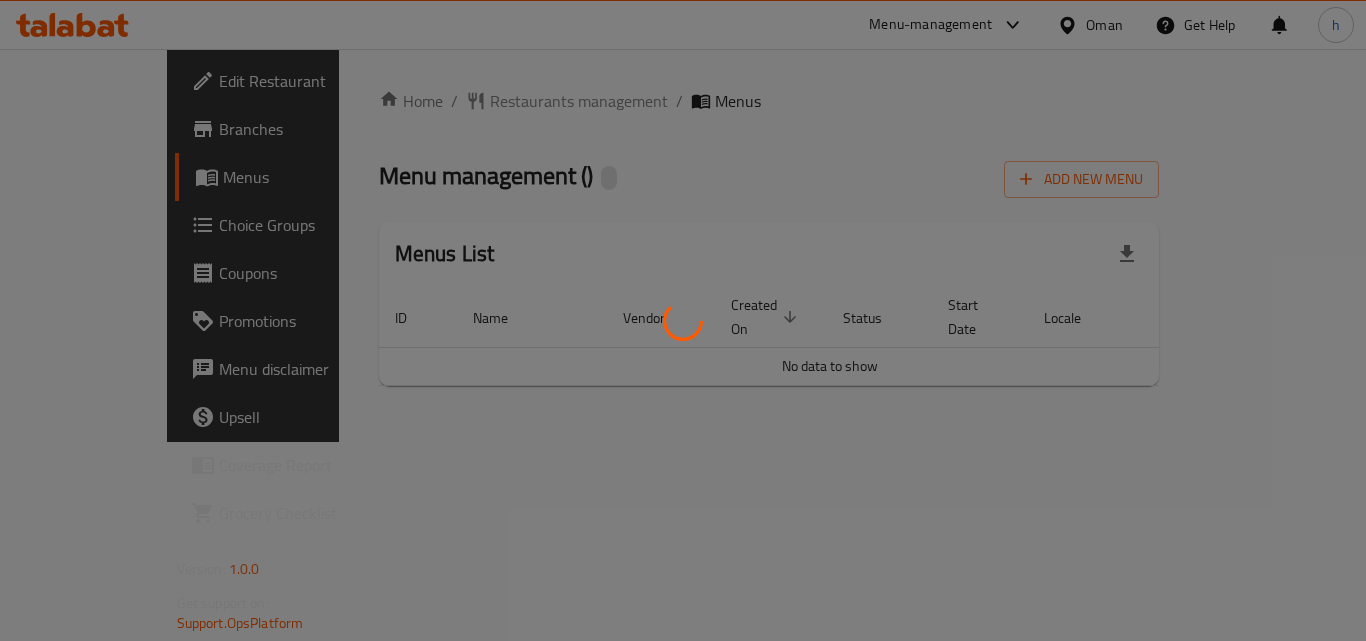 scroll, scrollTop: 0, scrollLeft: 0, axis: both 